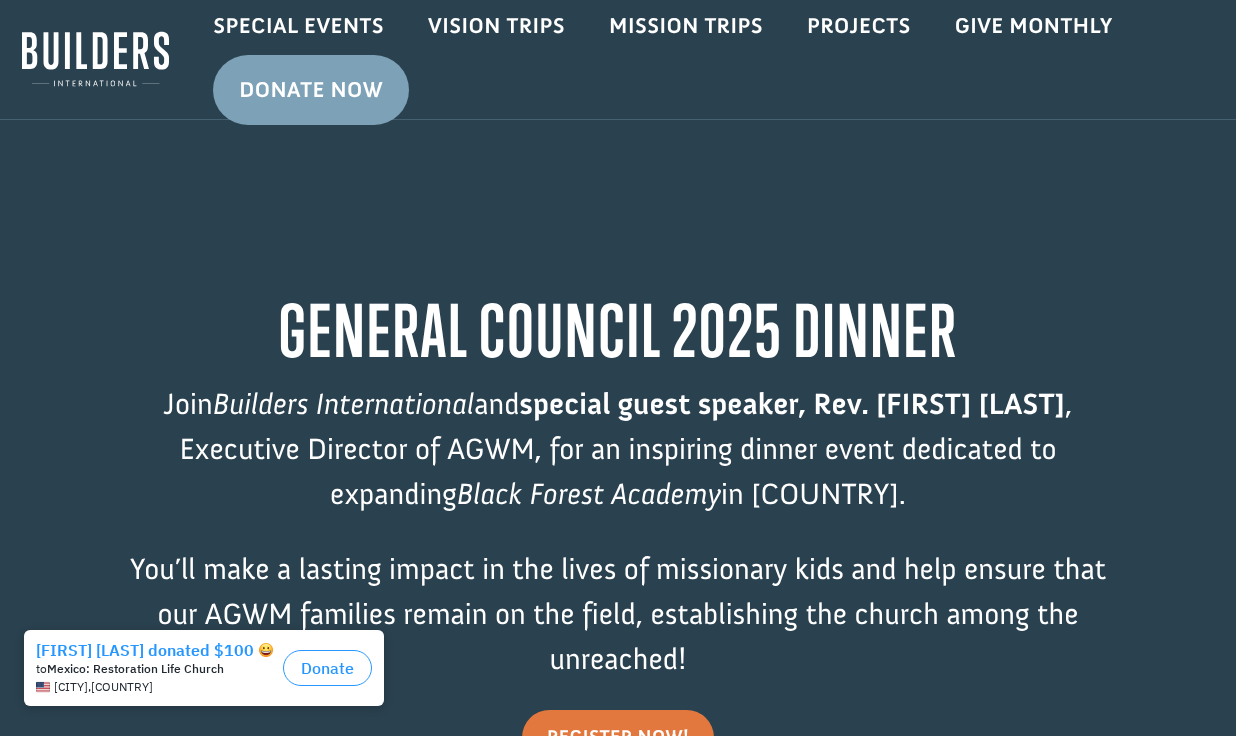 scroll, scrollTop: 0, scrollLeft: 0, axis: both 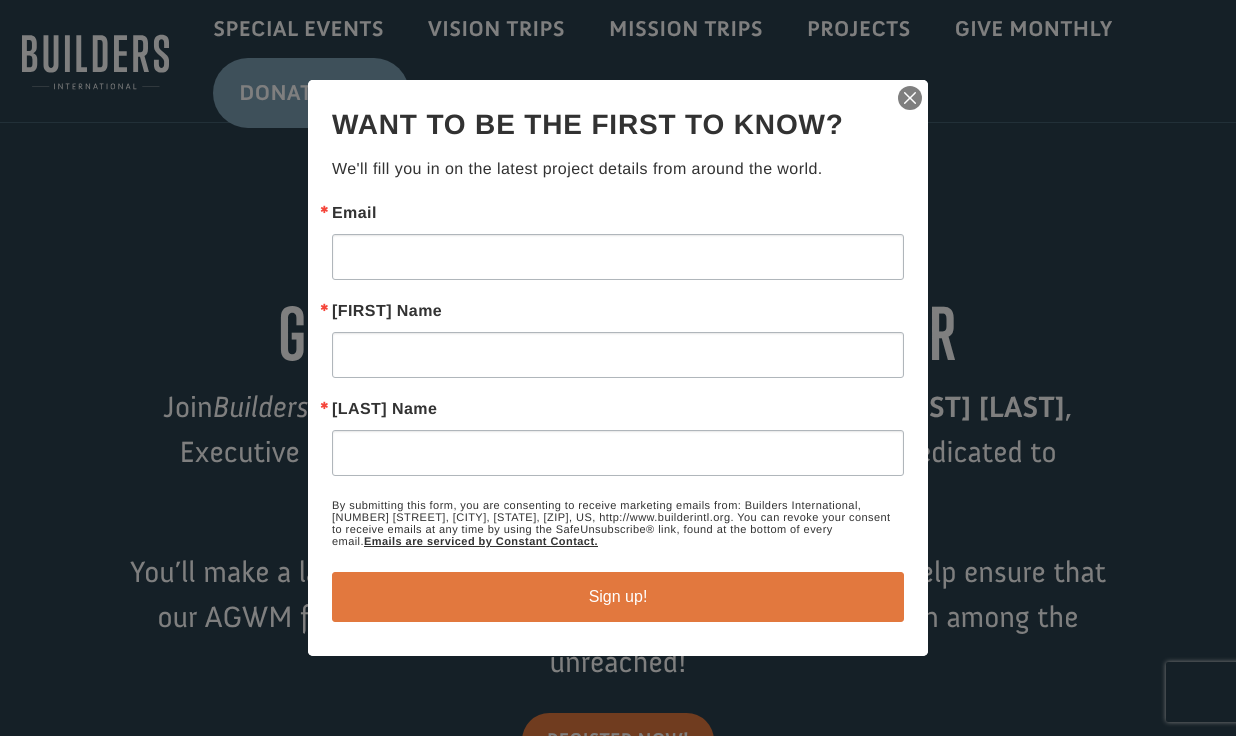 click at bounding box center [910, 98] 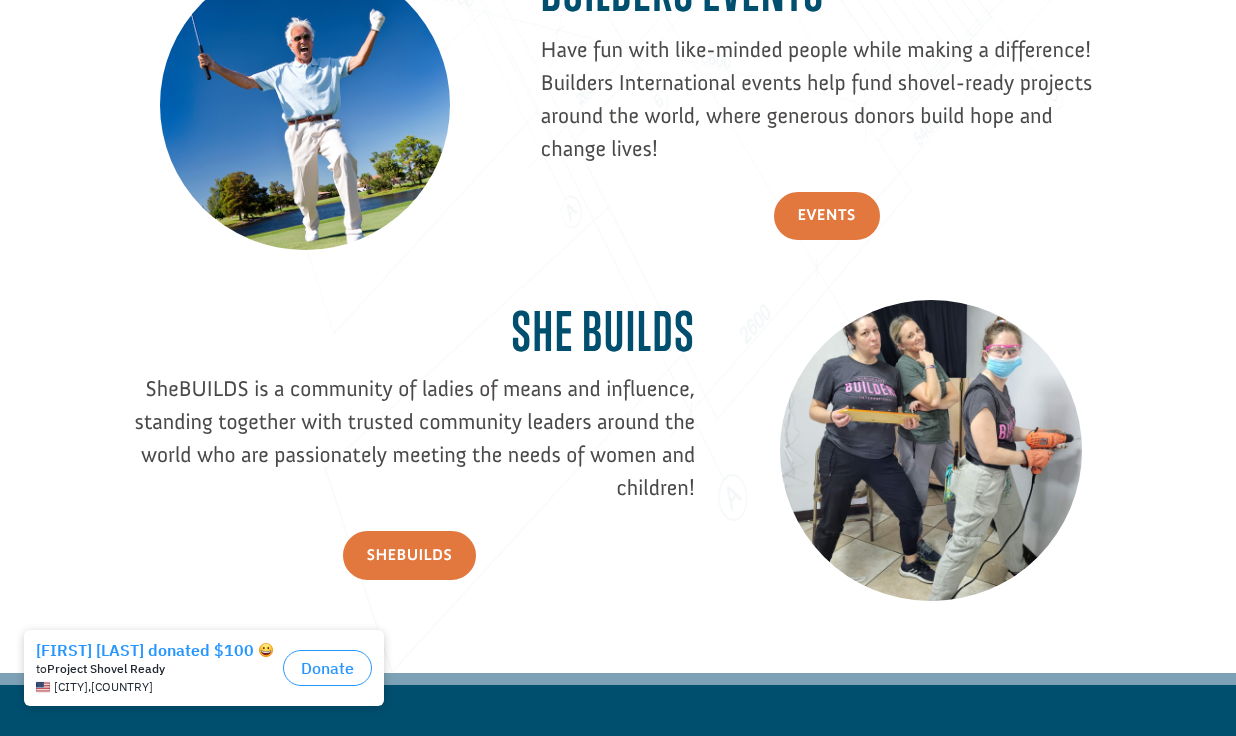 scroll, scrollTop: 2978, scrollLeft: 0, axis: vertical 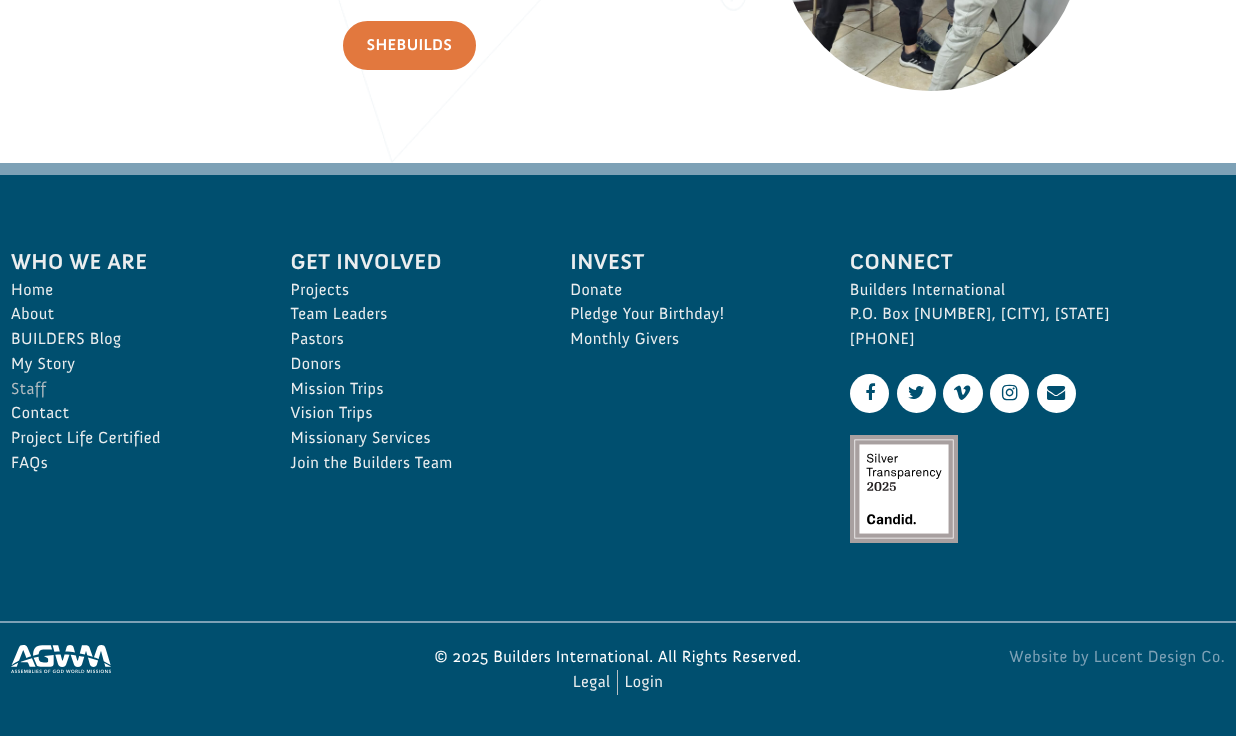 click on "Staff" at bounding box center (129, 389) 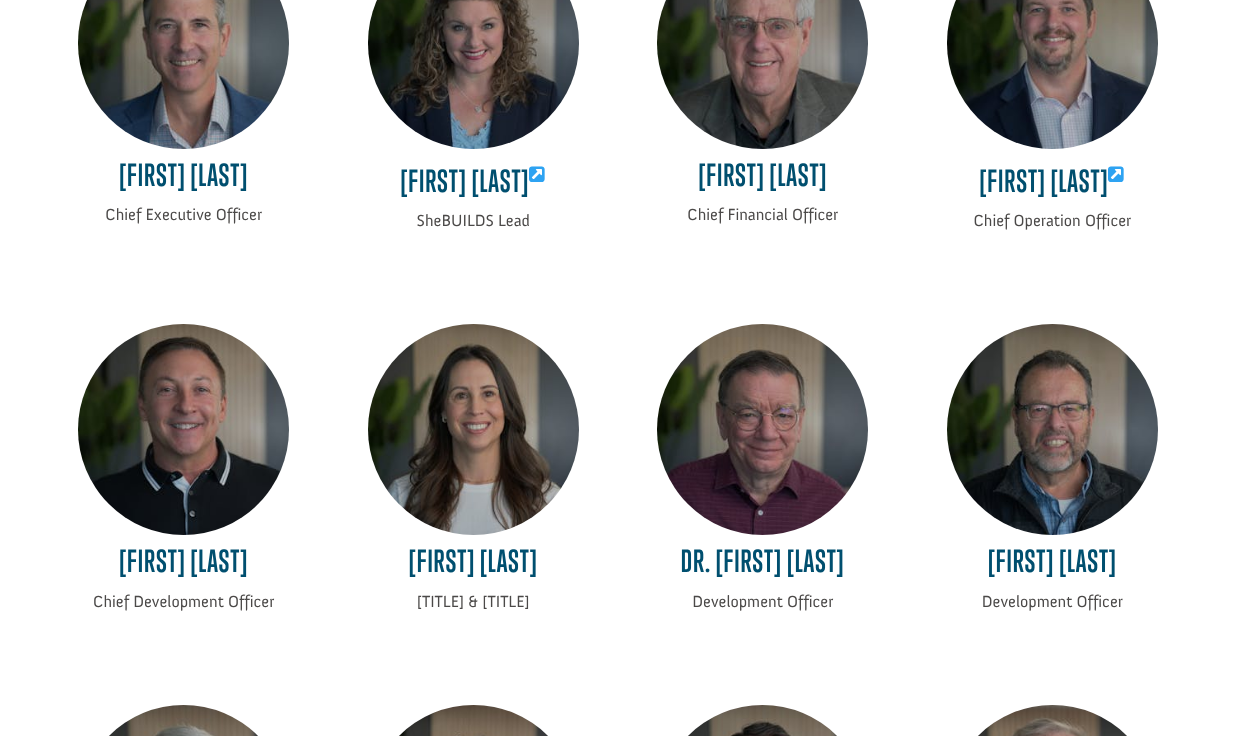 scroll, scrollTop: 0, scrollLeft: 0, axis: both 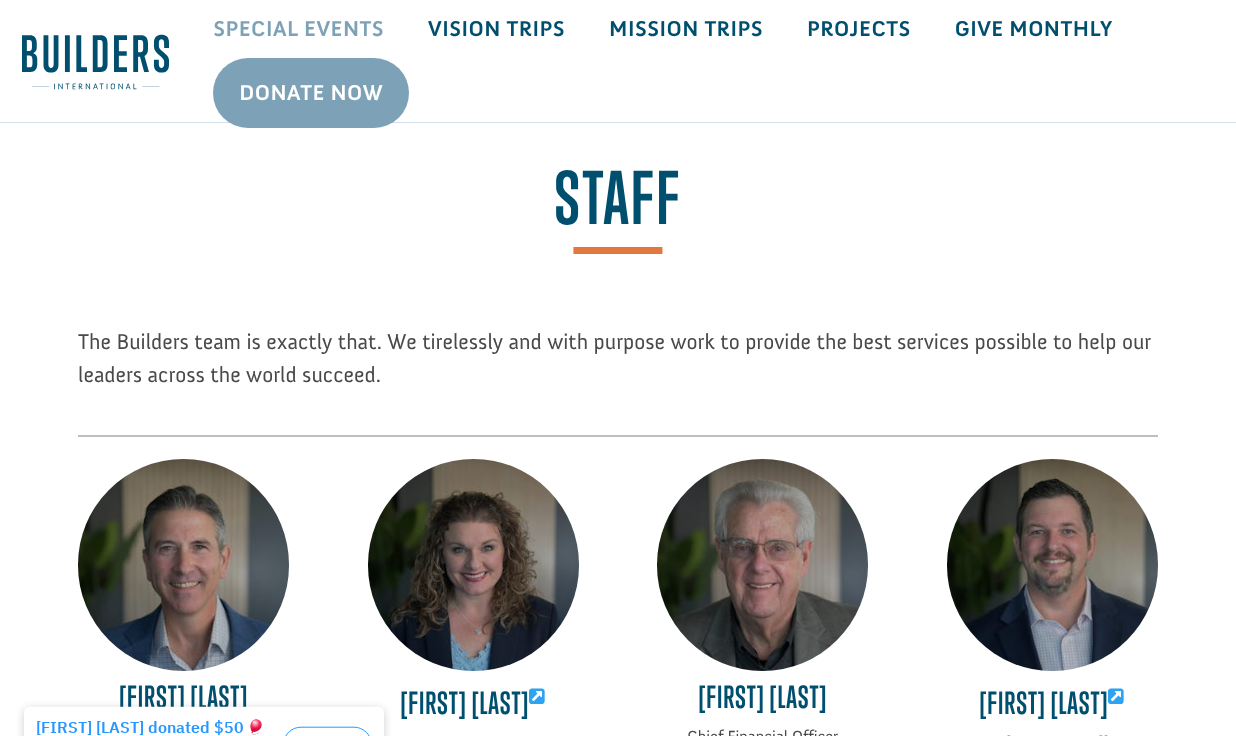 click on "Special Events" at bounding box center [298, 29] 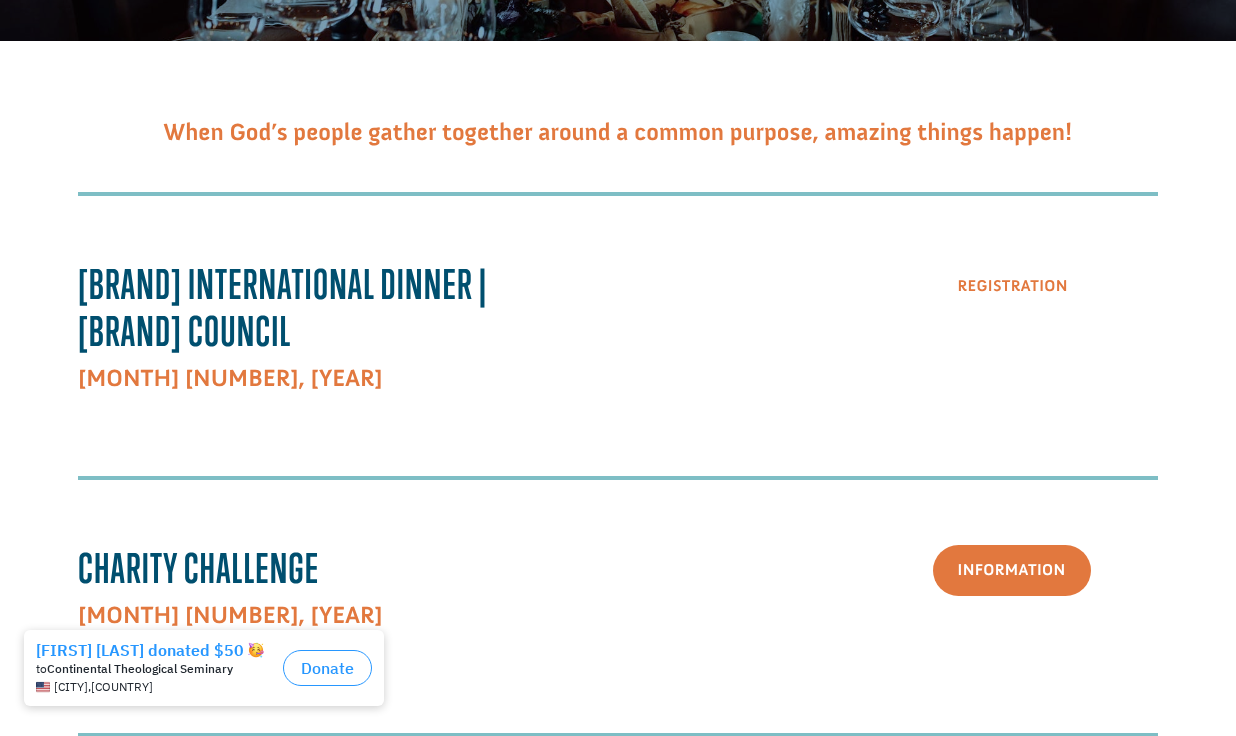 scroll, scrollTop: 329, scrollLeft: 0, axis: vertical 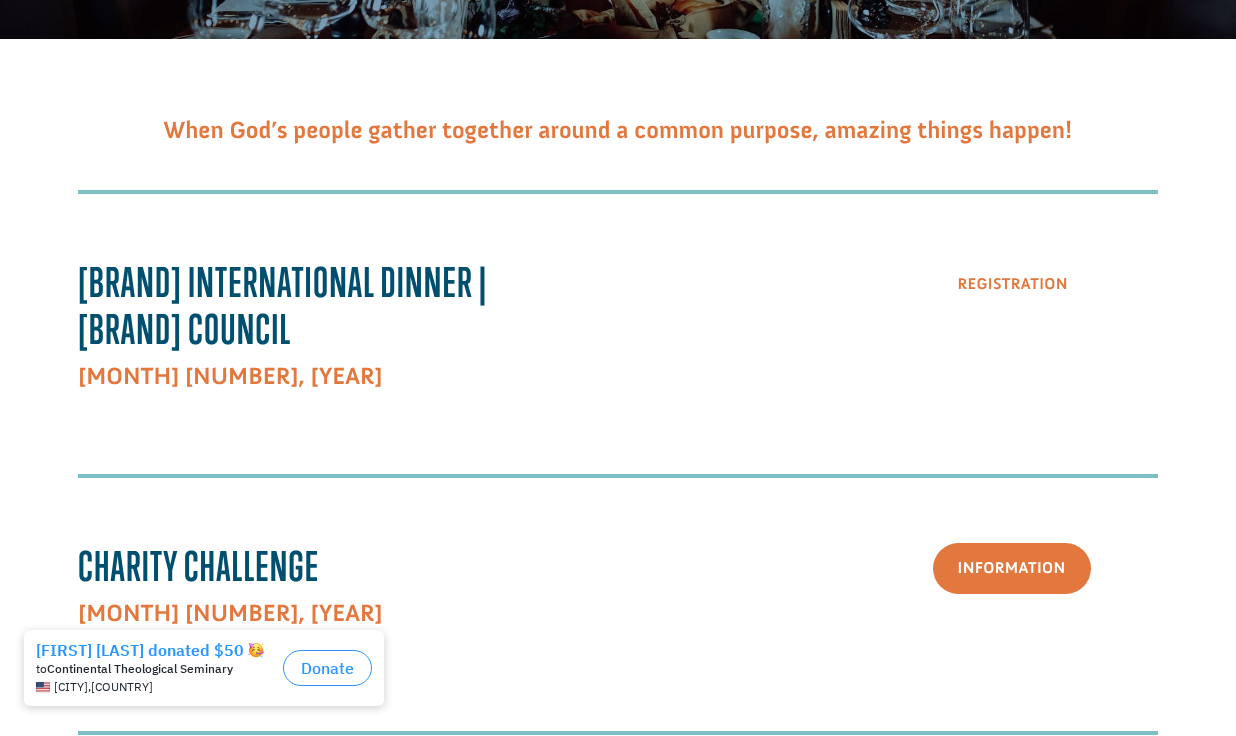 click on "Registration" at bounding box center [1013, 284] 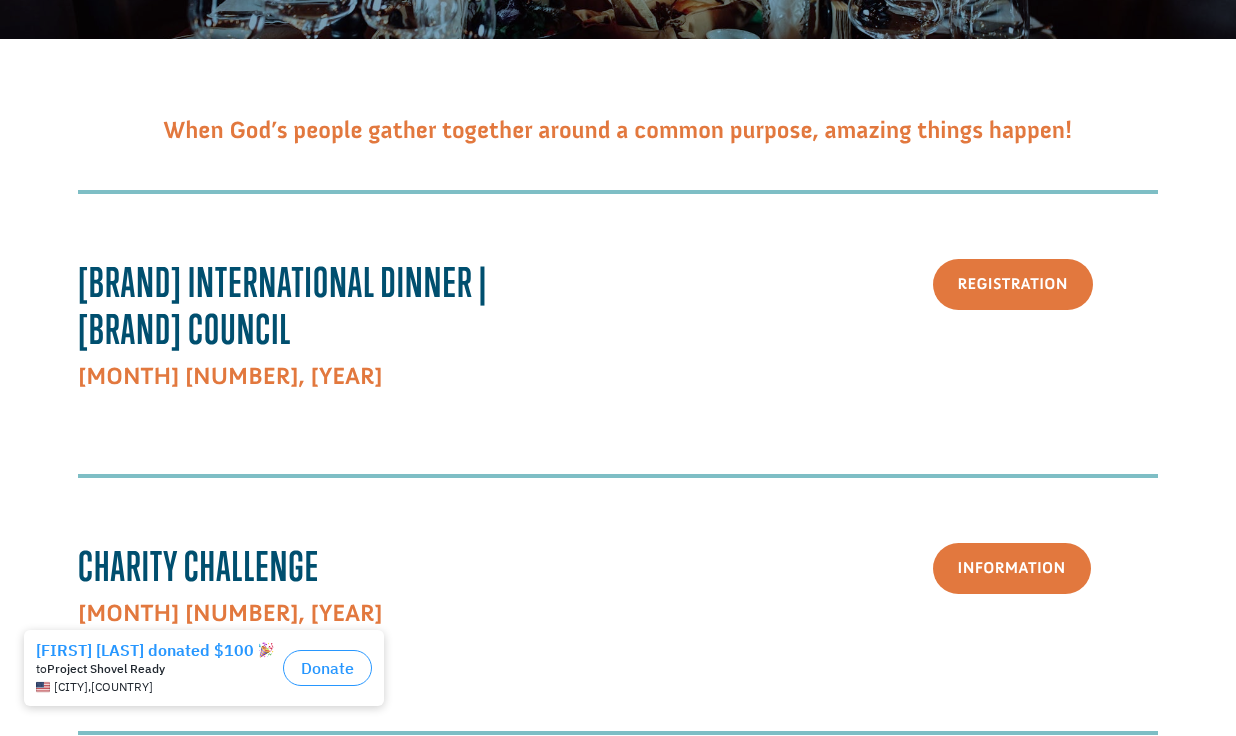 scroll, scrollTop: 0, scrollLeft: 0, axis: both 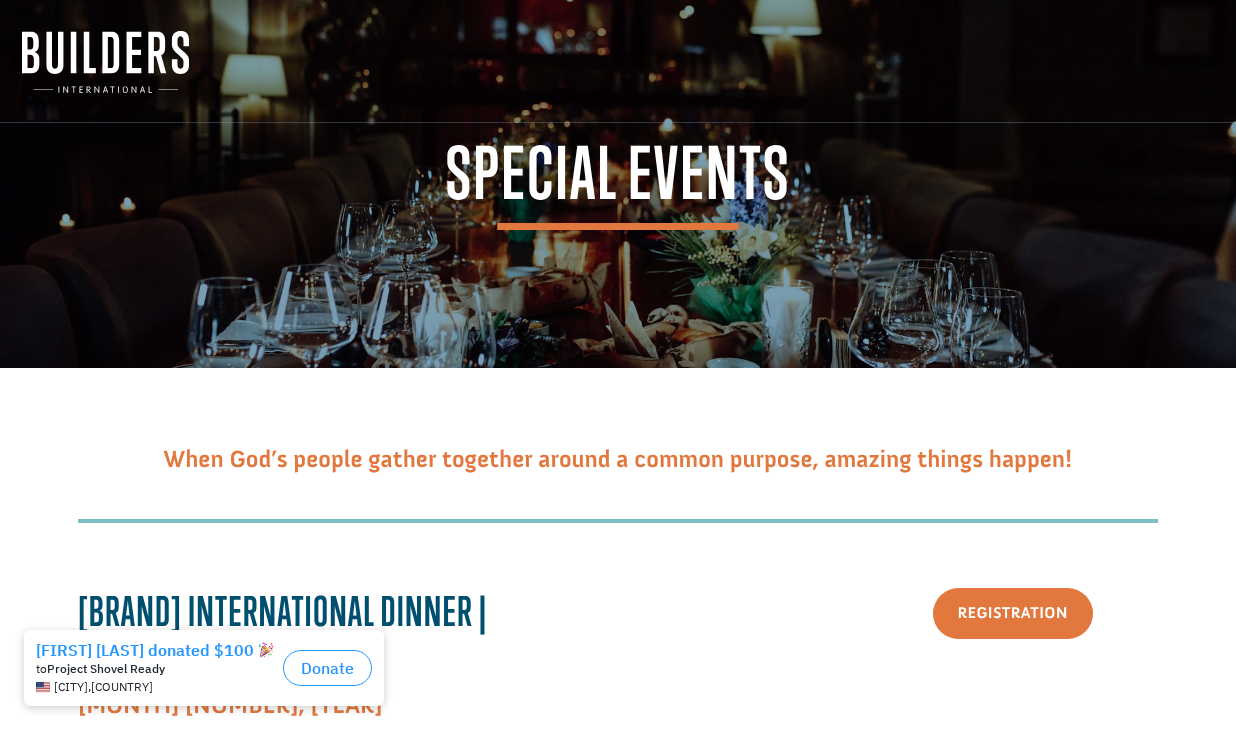 click at bounding box center [105, 62] 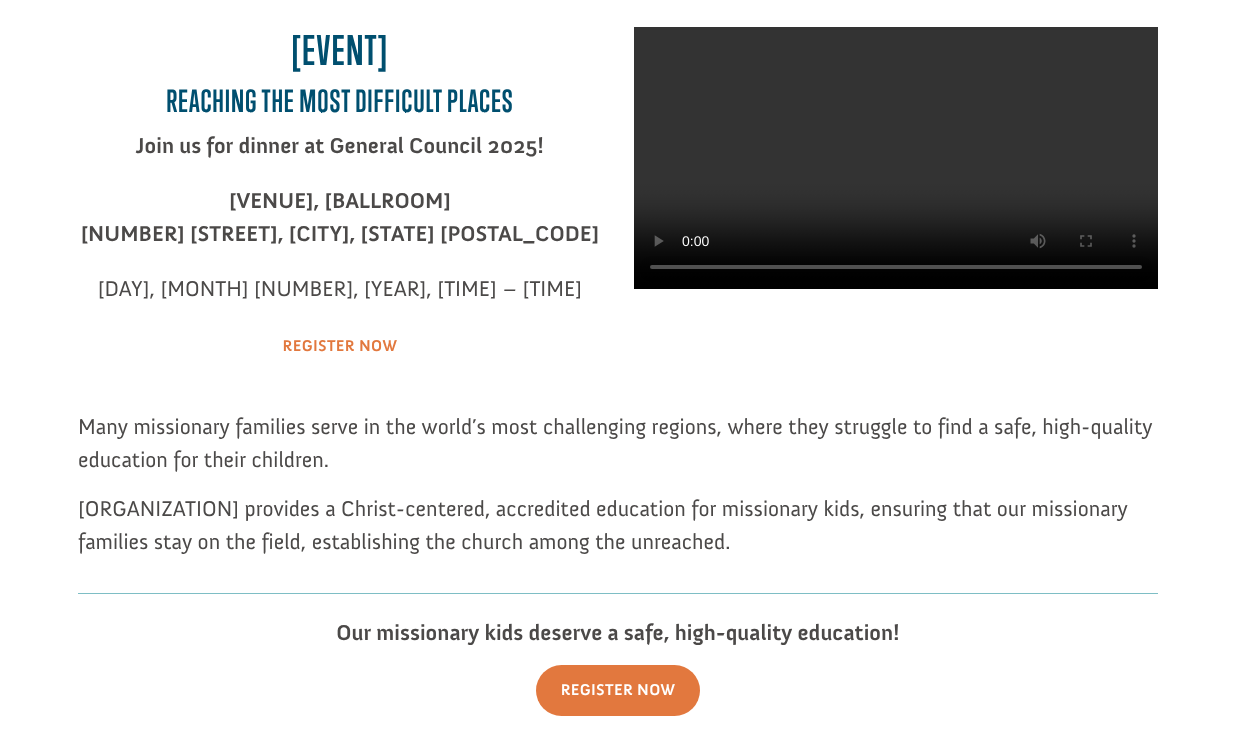 scroll, scrollTop: 395, scrollLeft: 0, axis: vertical 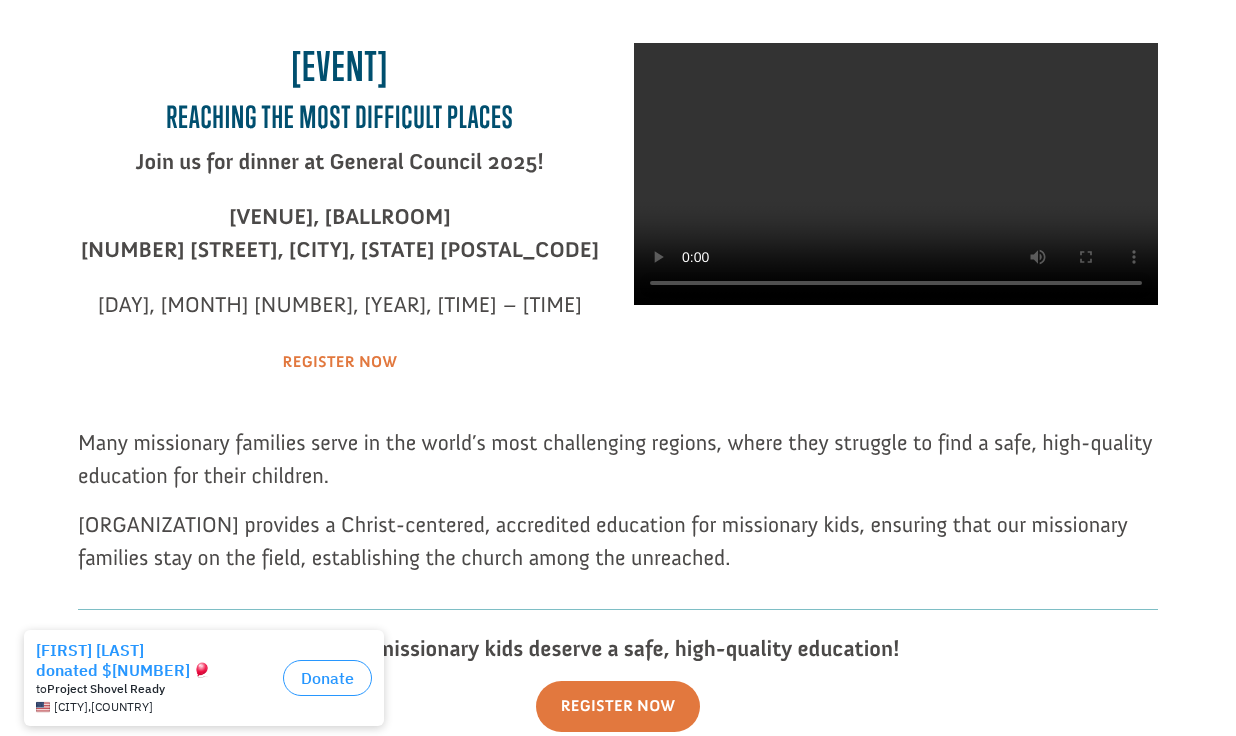 click on "Register Now" at bounding box center [340, 362] 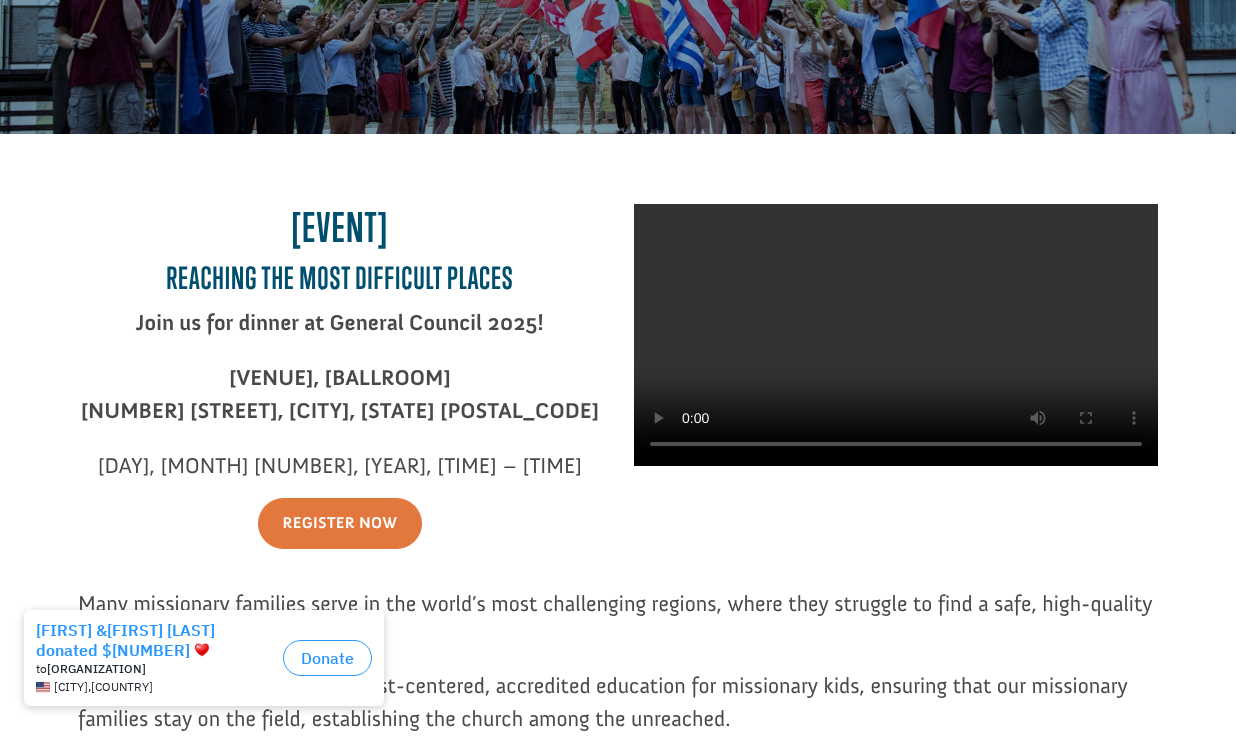 scroll, scrollTop: 0, scrollLeft: 0, axis: both 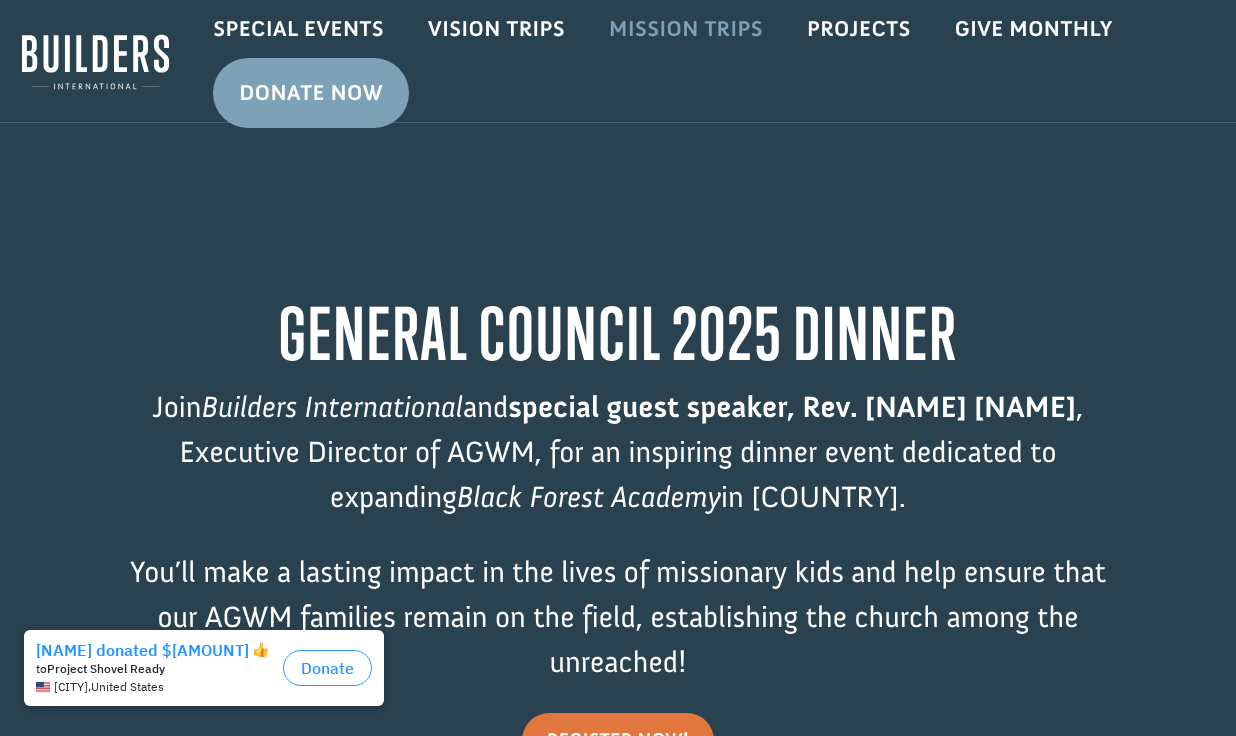 click on "Mission Trips" at bounding box center [686, 29] 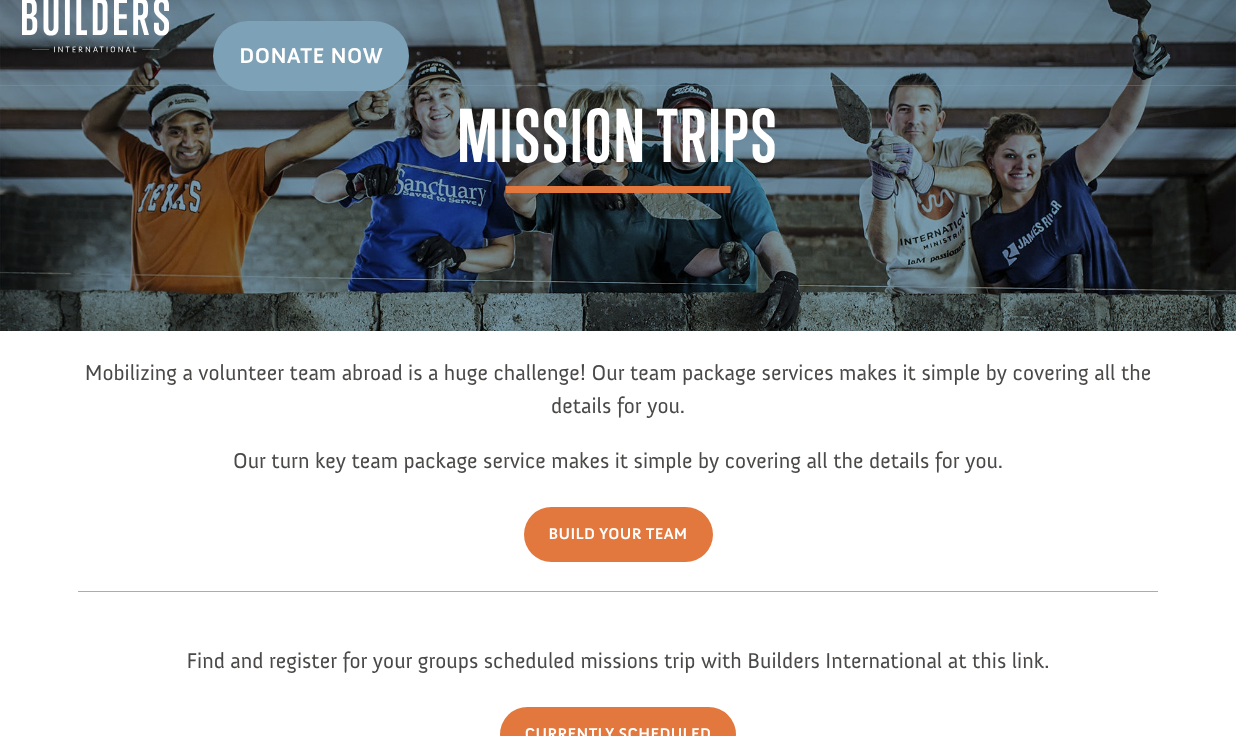 scroll, scrollTop: 0, scrollLeft: 0, axis: both 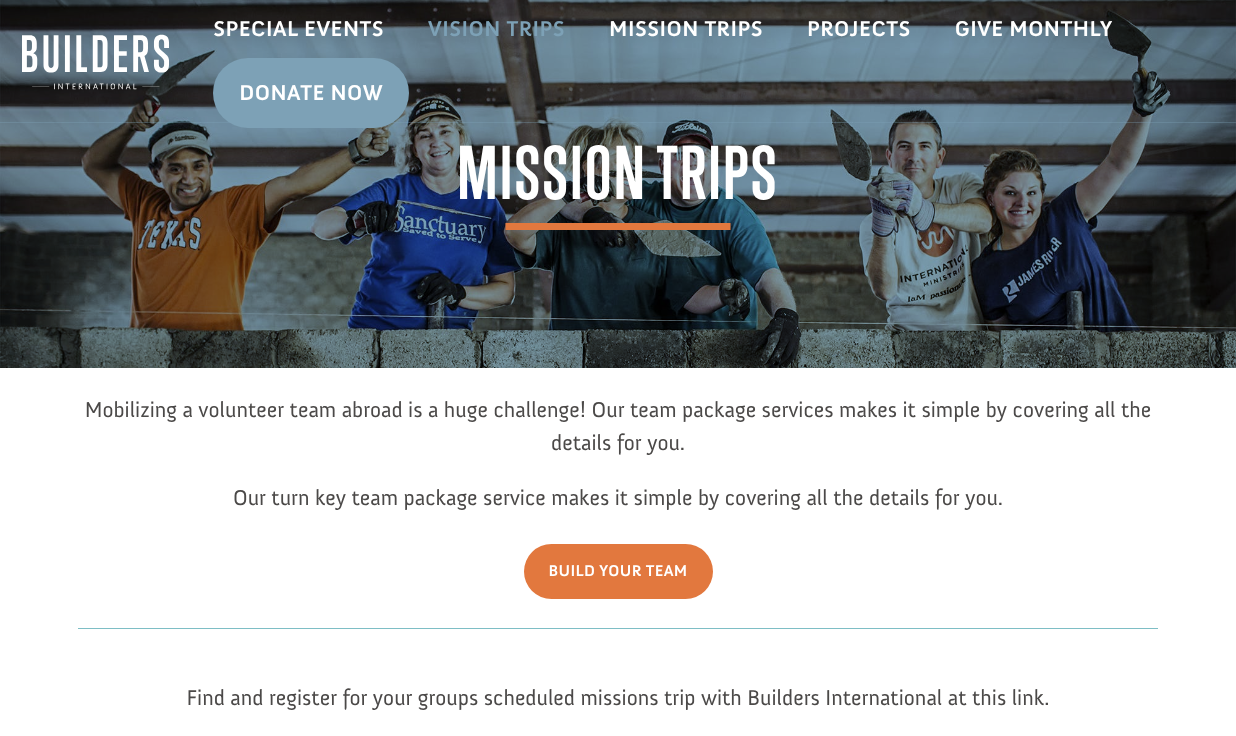 click on "Vision Trips" at bounding box center [496, 29] 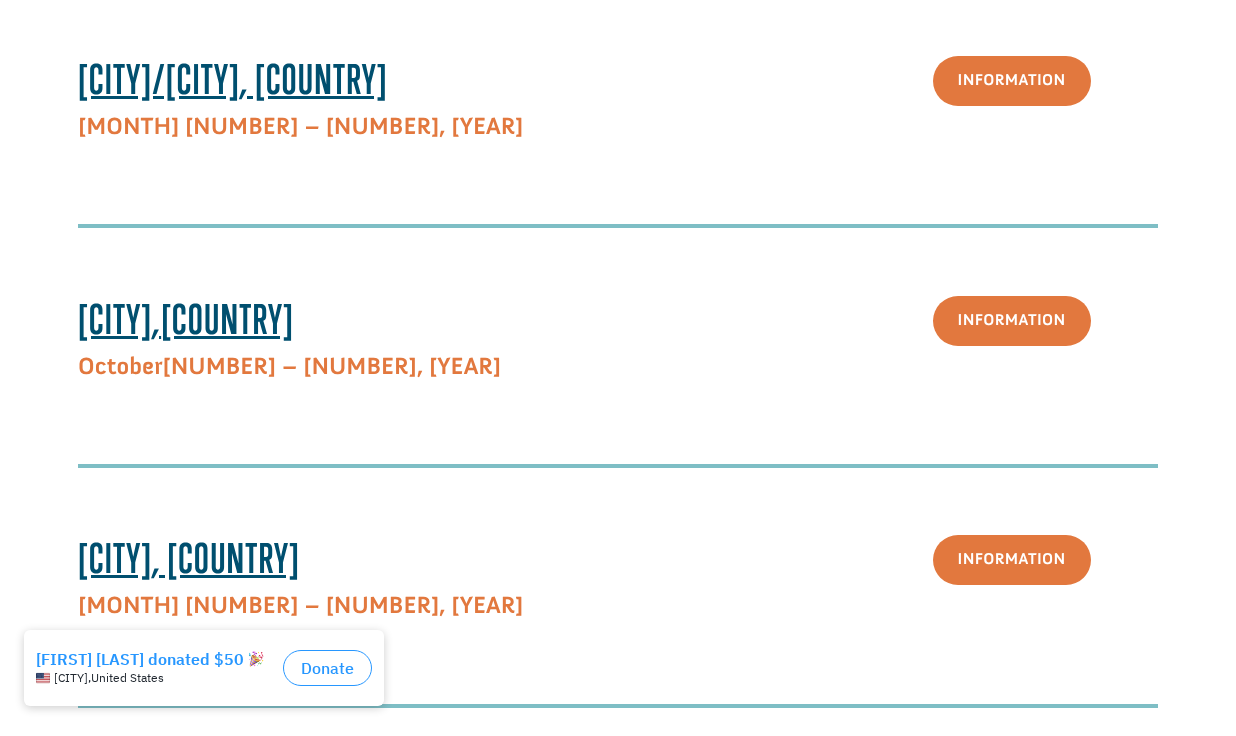 scroll, scrollTop: 701, scrollLeft: 0, axis: vertical 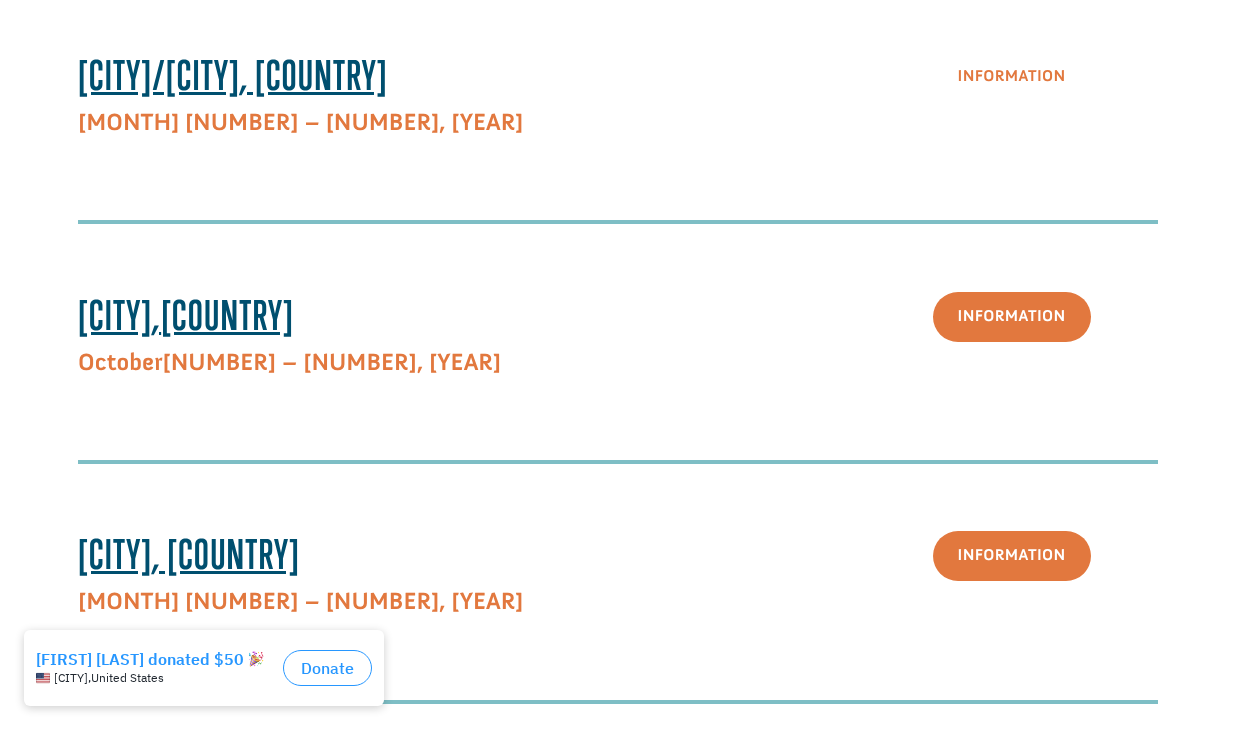 click on "Information" at bounding box center [1012, 77] 